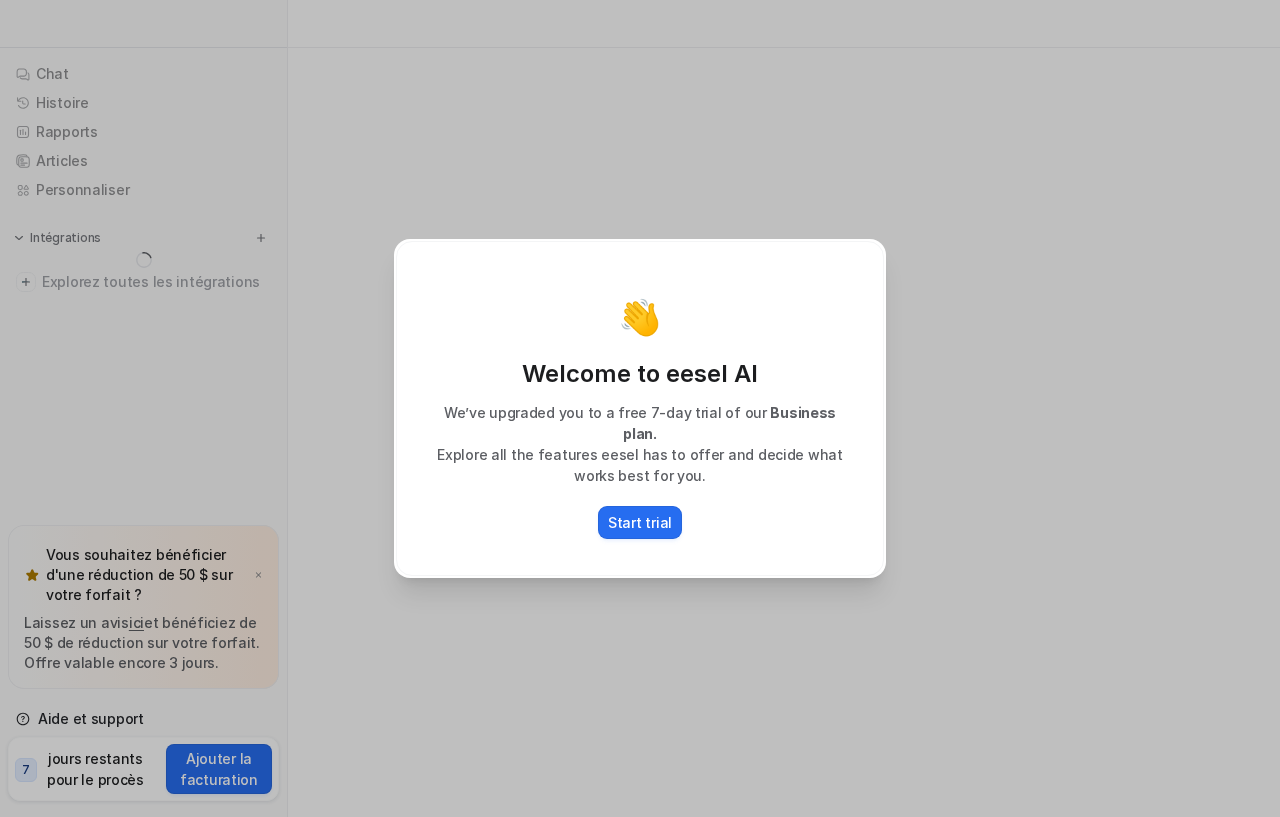 scroll, scrollTop: 0, scrollLeft: 0, axis: both 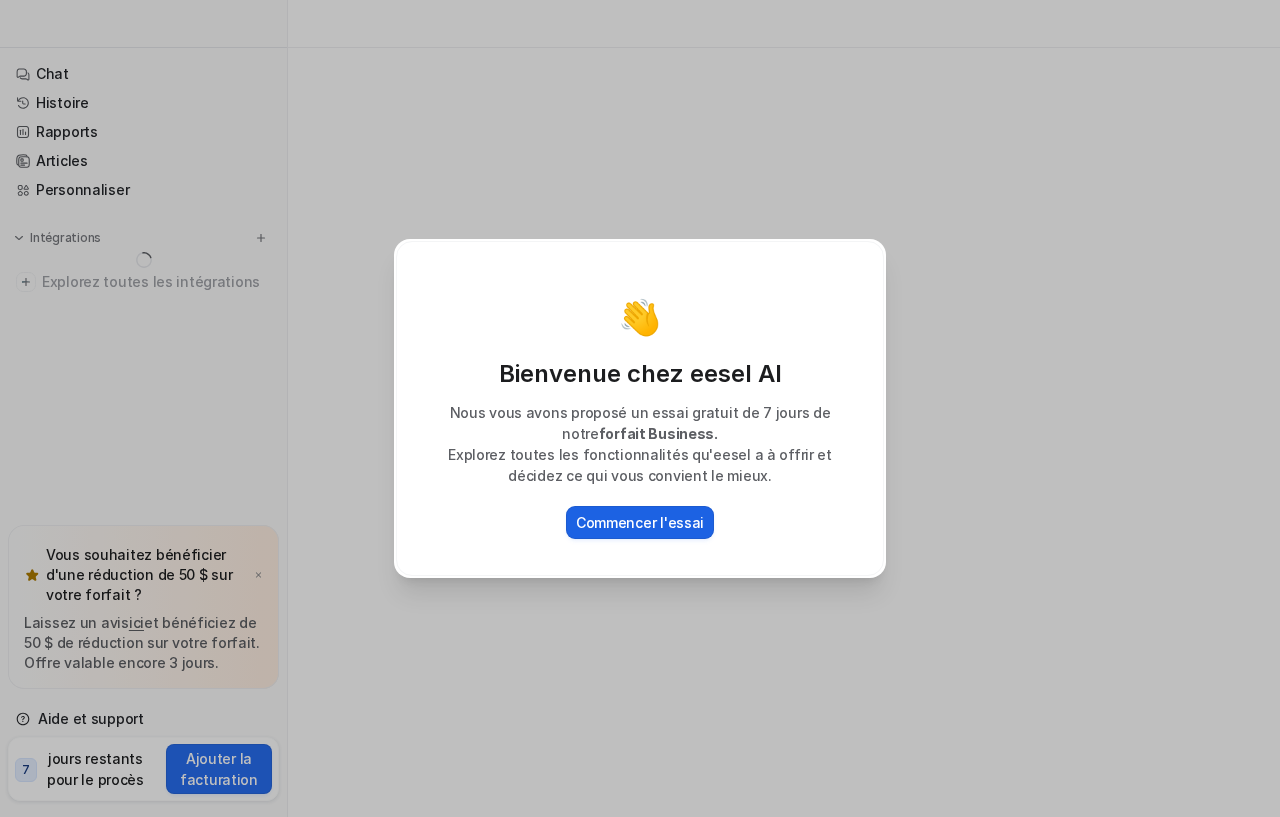 click on "Commencer l'essai" at bounding box center [640, 522] 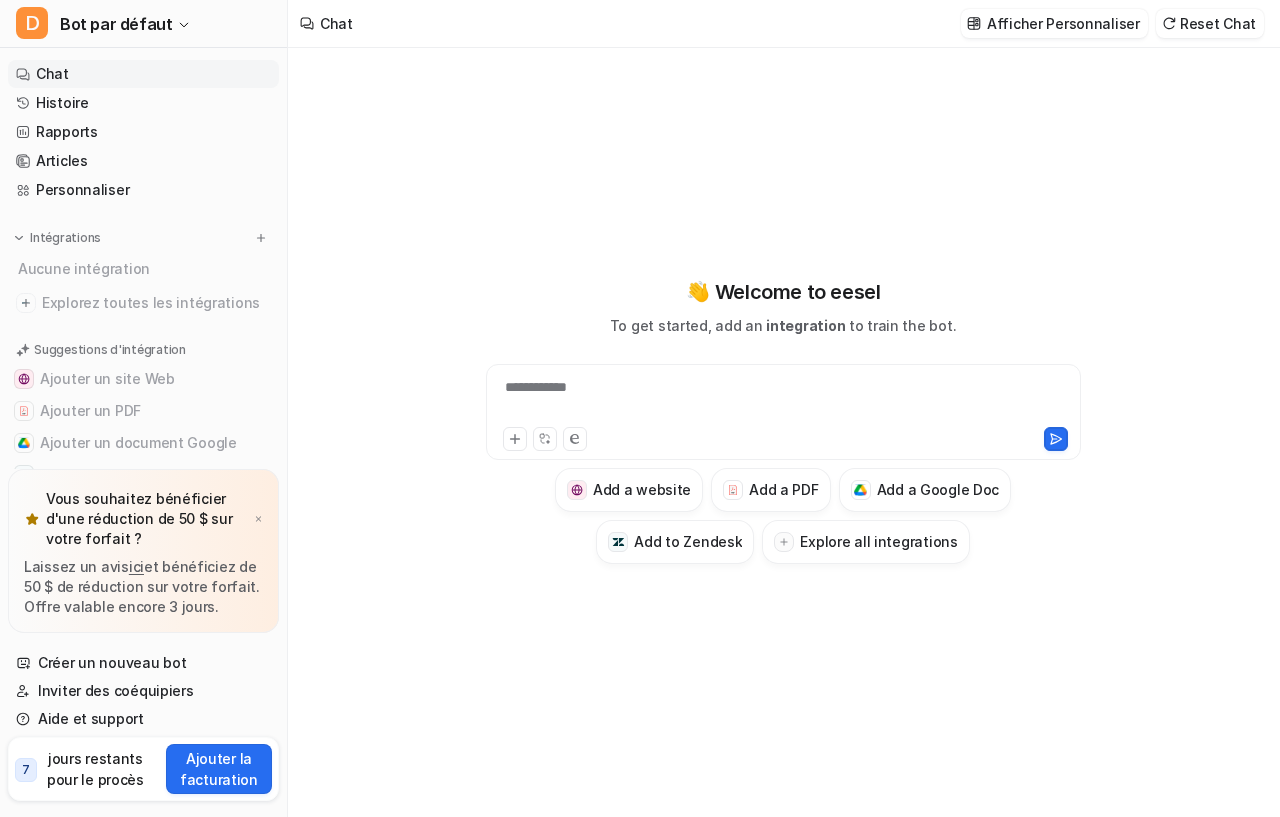 type on "**********" 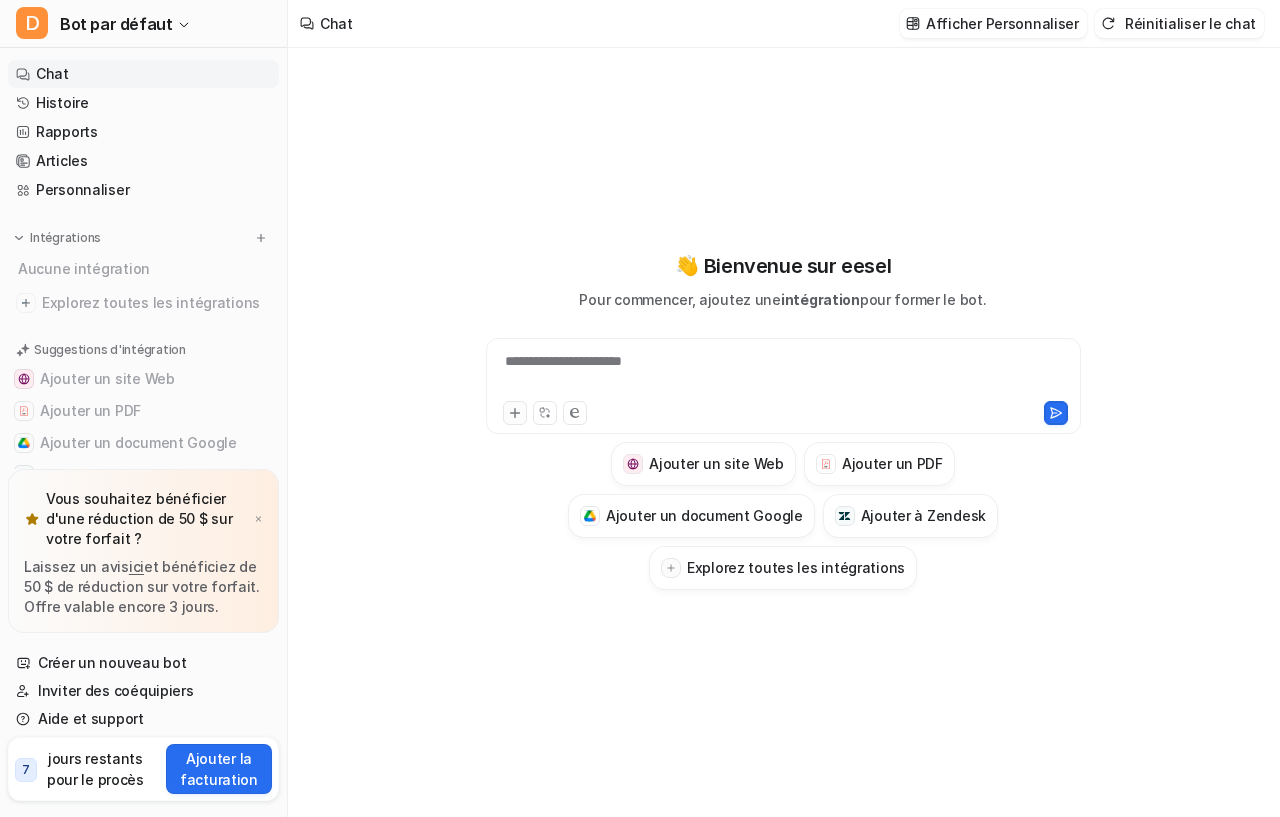 click at bounding box center [515, 413] 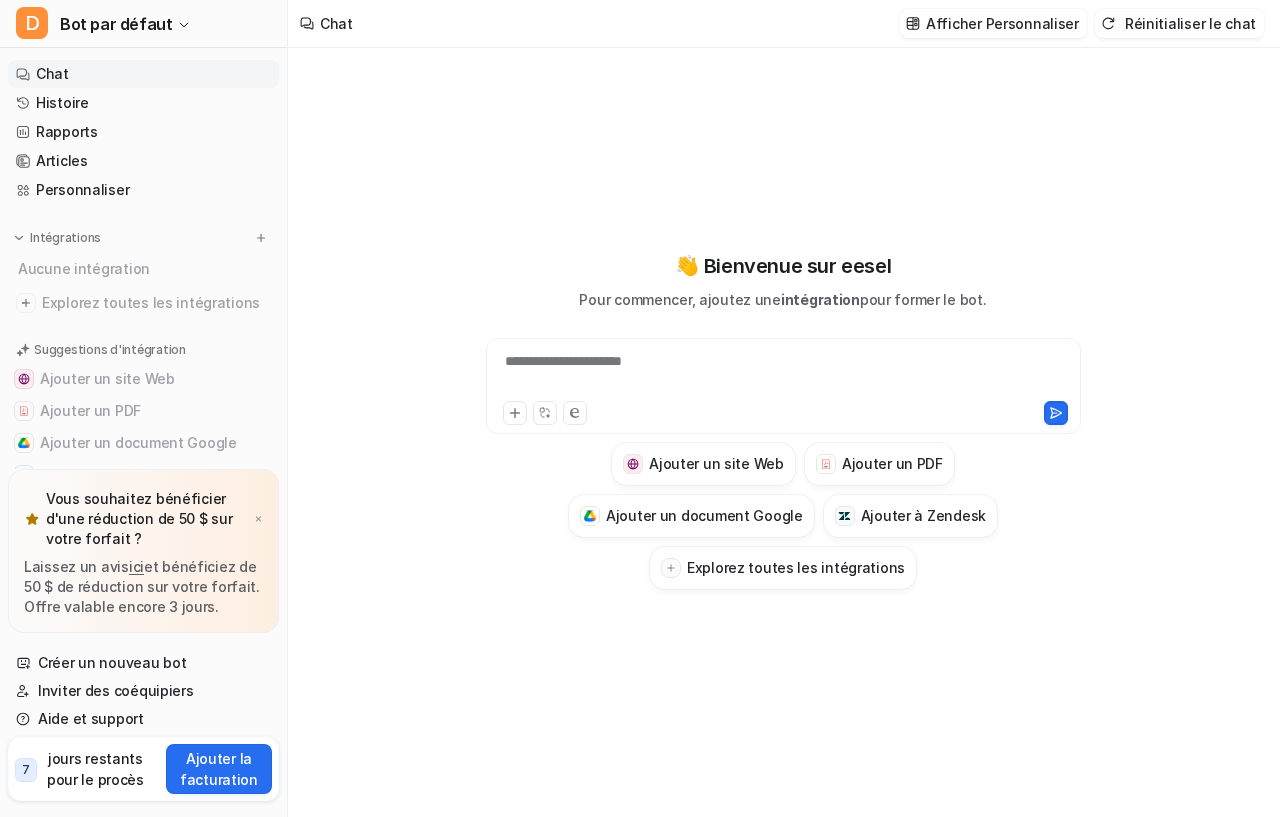 click on "**********" at bounding box center (783, 374) 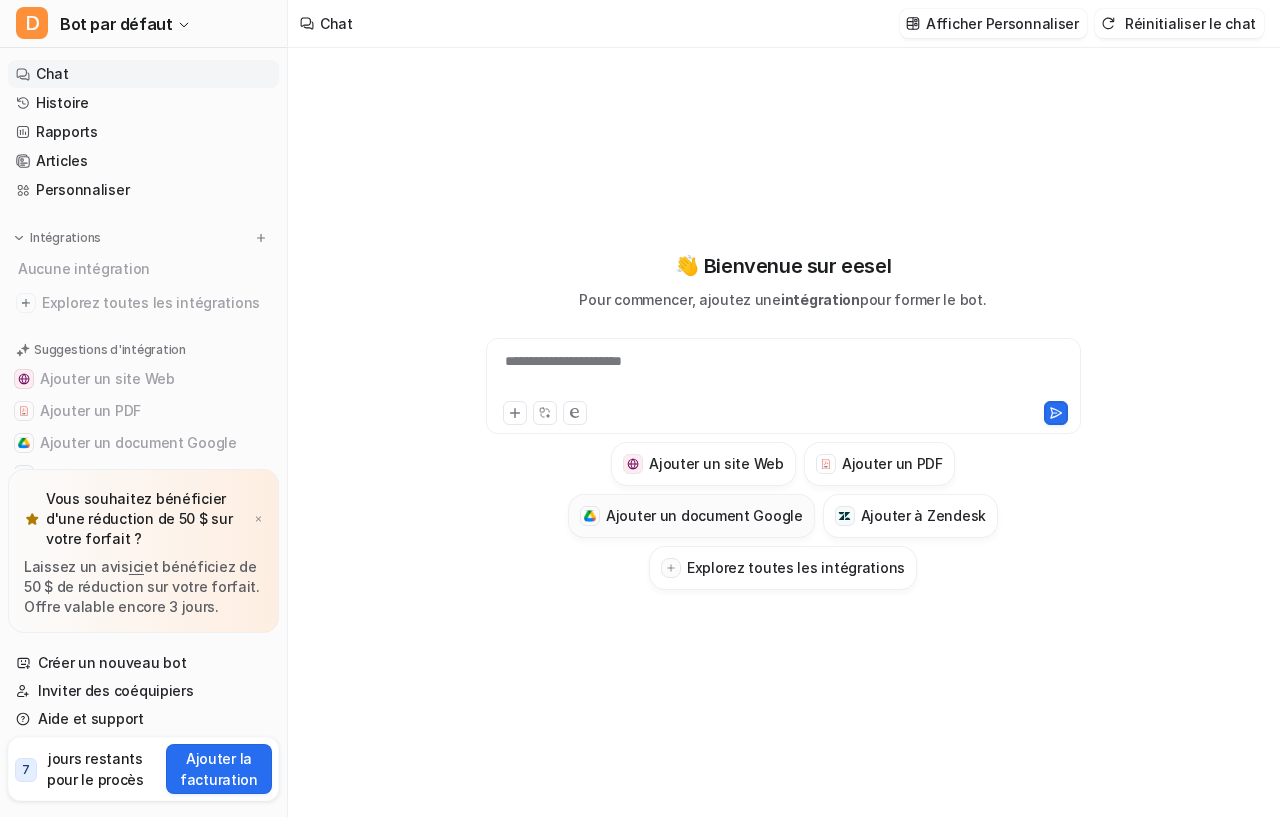 click on "Ajouter un document Google" at bounding box center (704, 515) 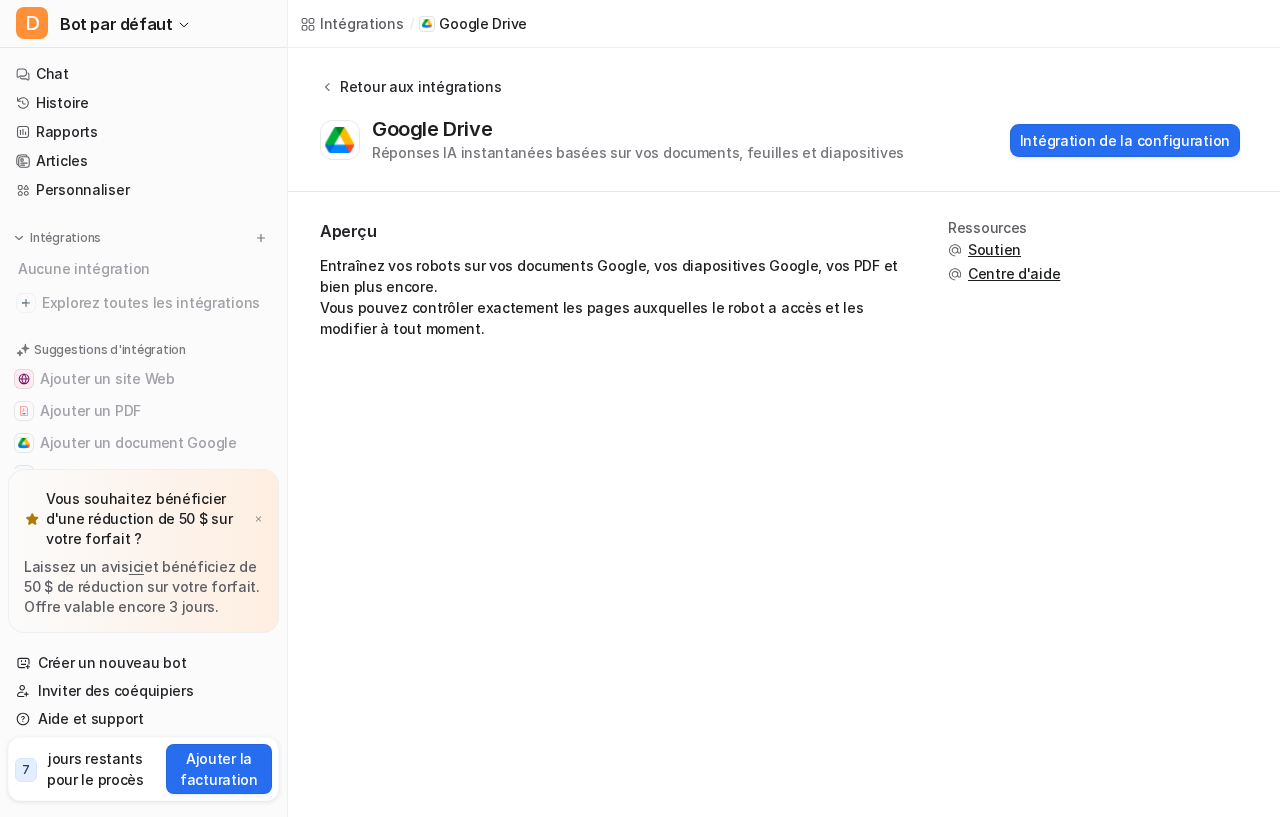 click on "Retour aux intégrations" at bounding box center [421, 86] 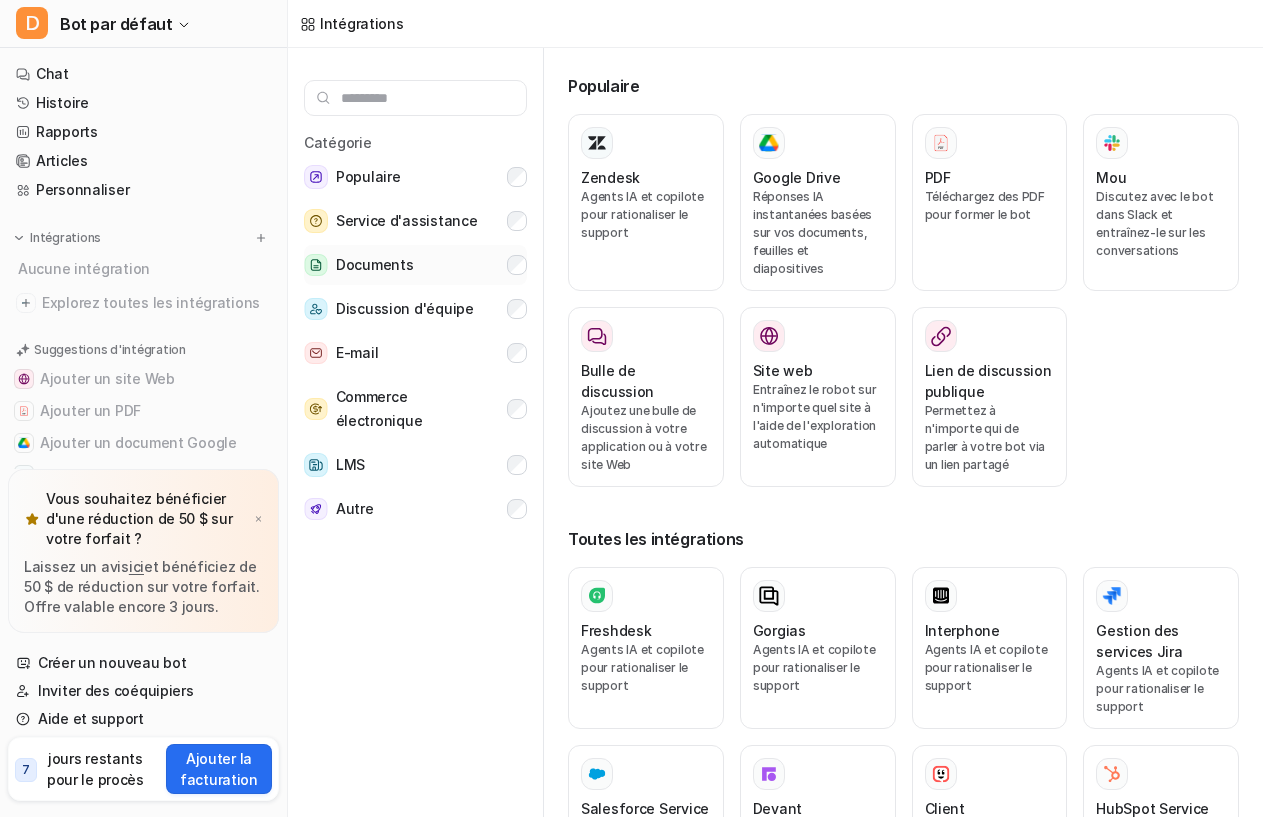 click on "Documents" at bounding box center [374, 264] 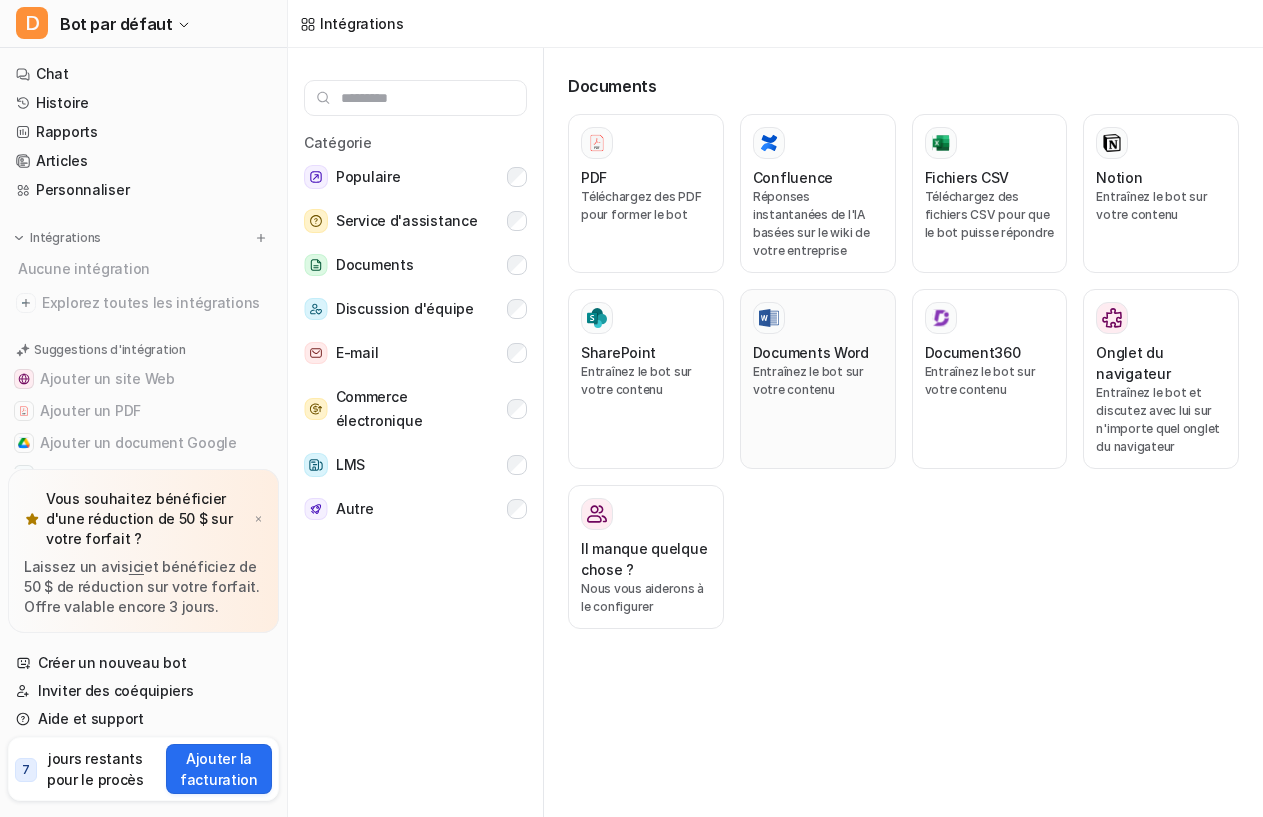 click on "Documents Word" at bounding box center (811, 352) 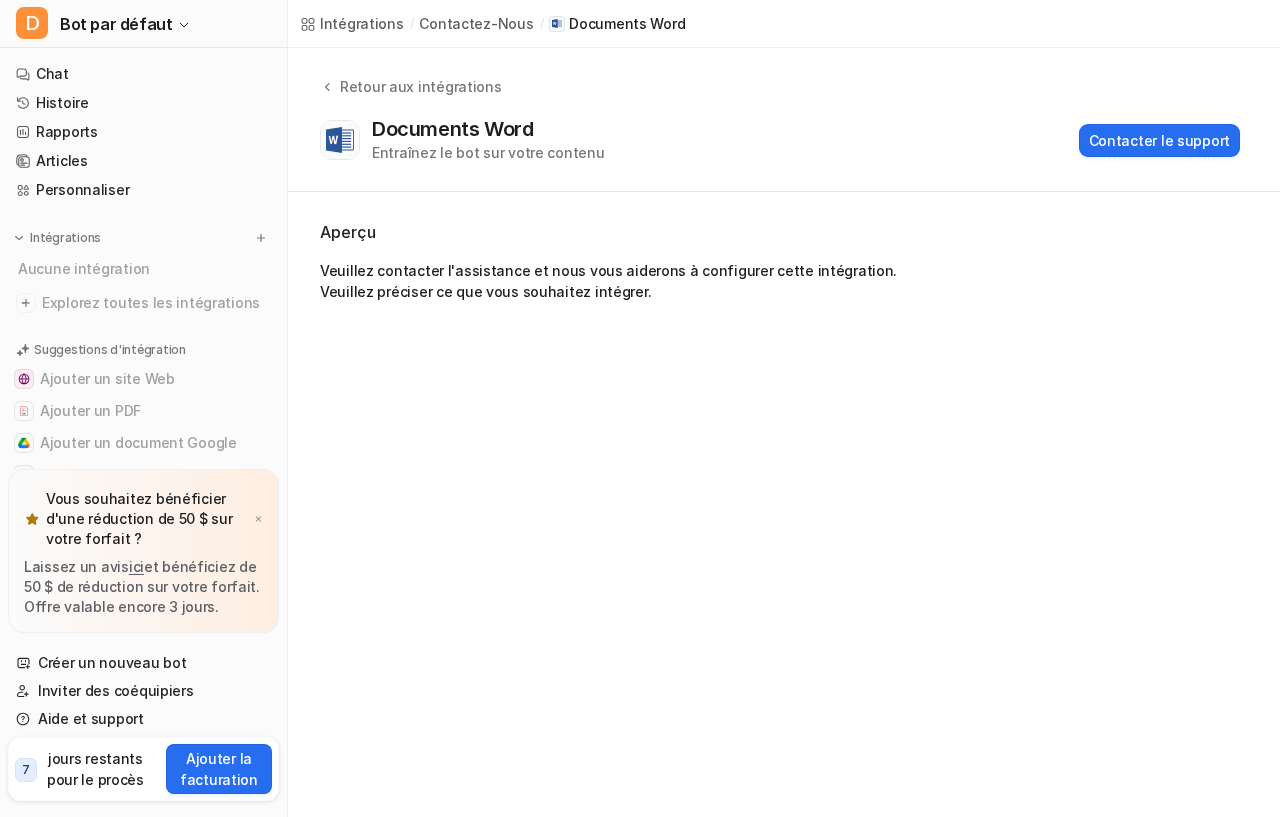 drag, startPoint x: 423, startPoint y: 84, endPoint x: 456, endPoint y: 210, distance: 130.24976 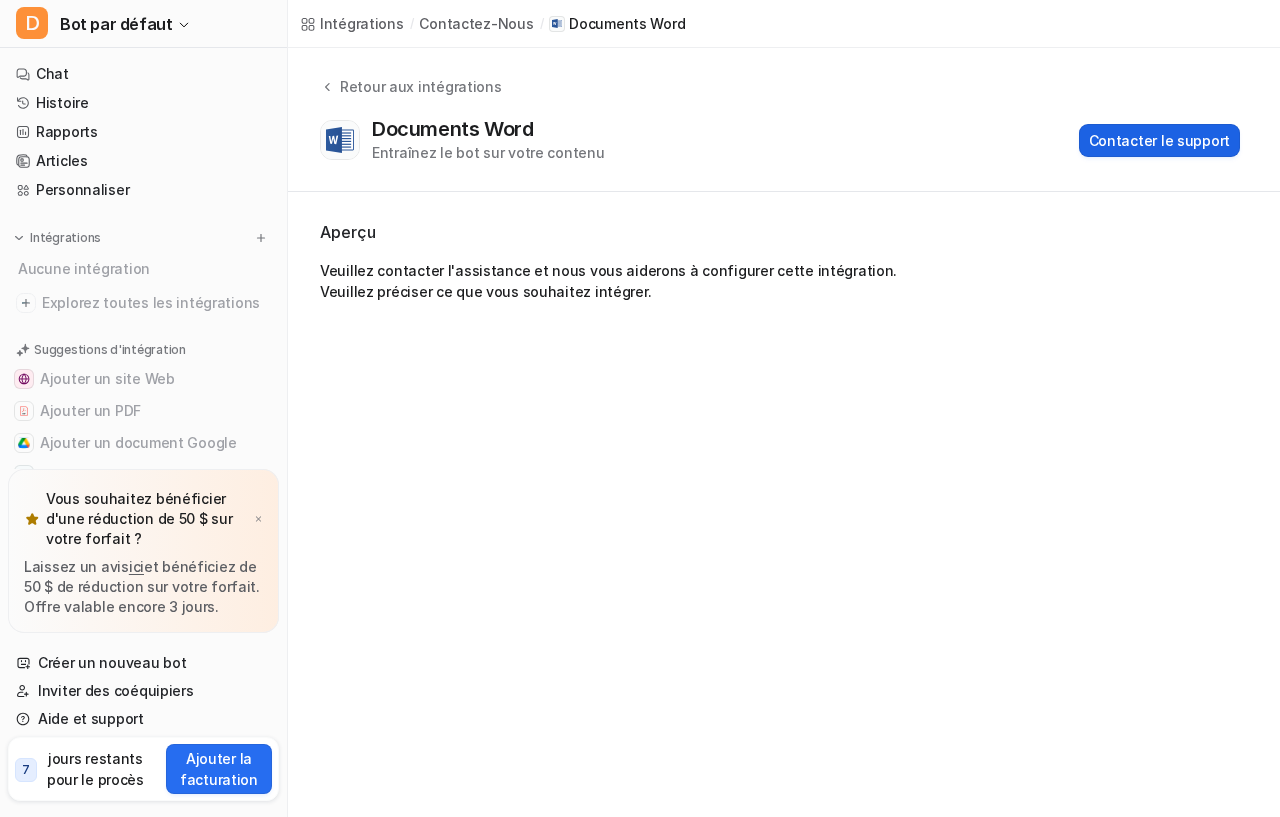 click on "Contacter le support" at bounding box center (1159, 140) 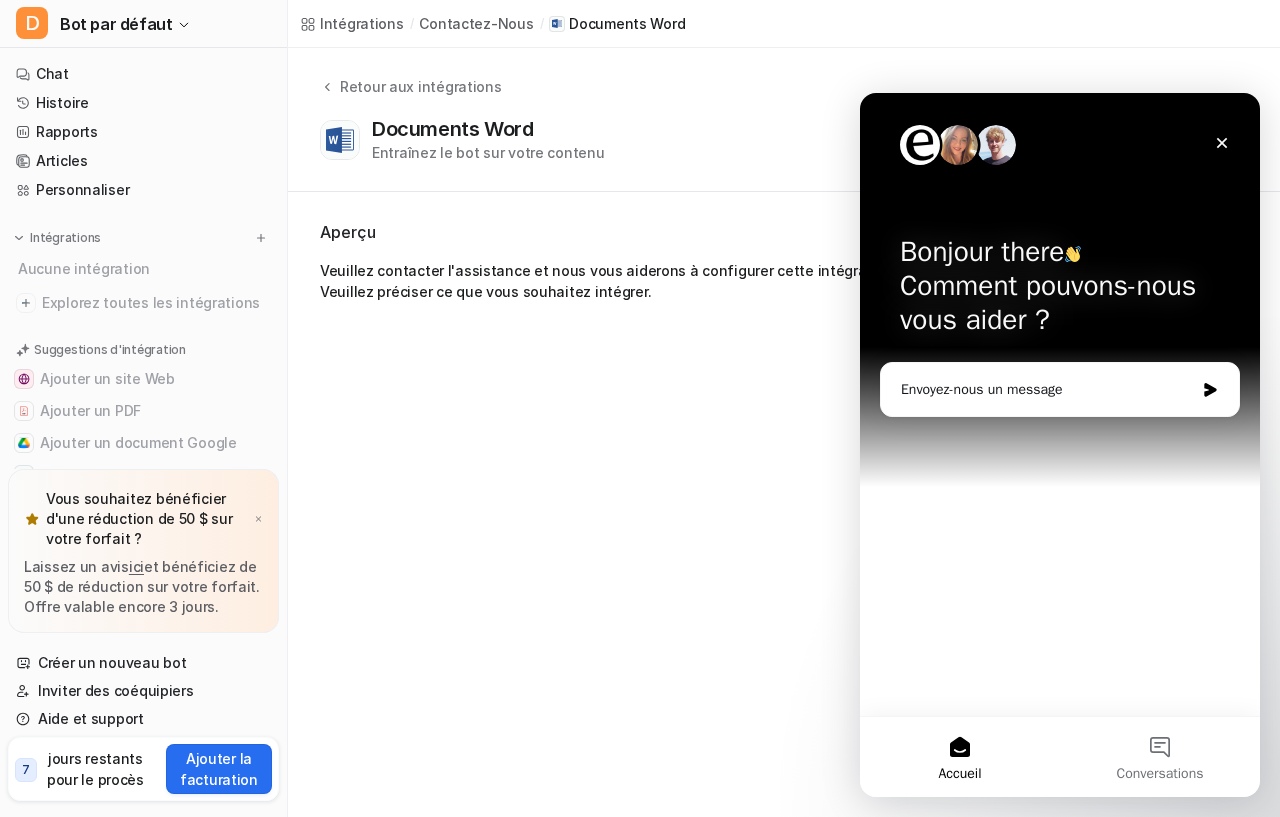 scroll, scrollTop: 0, scrollLeft: 0, axis: both 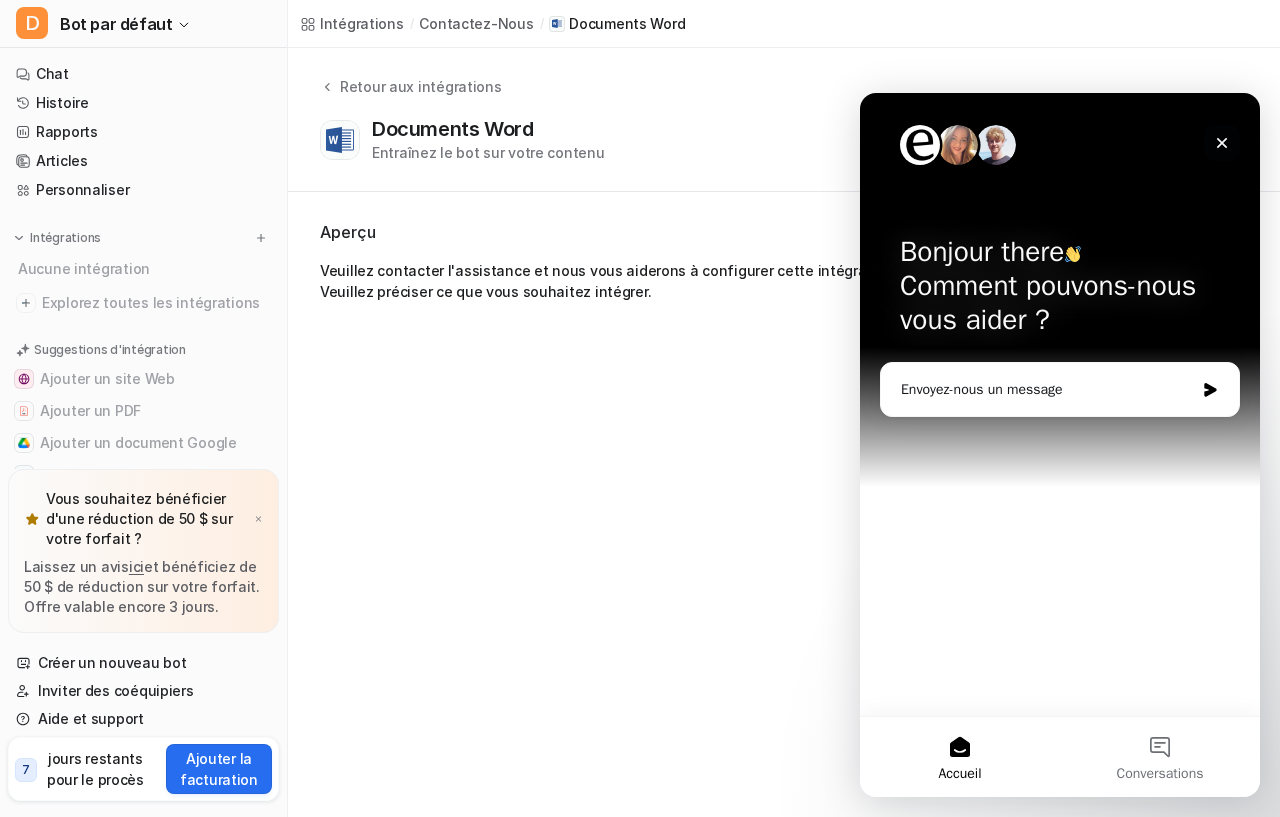 click 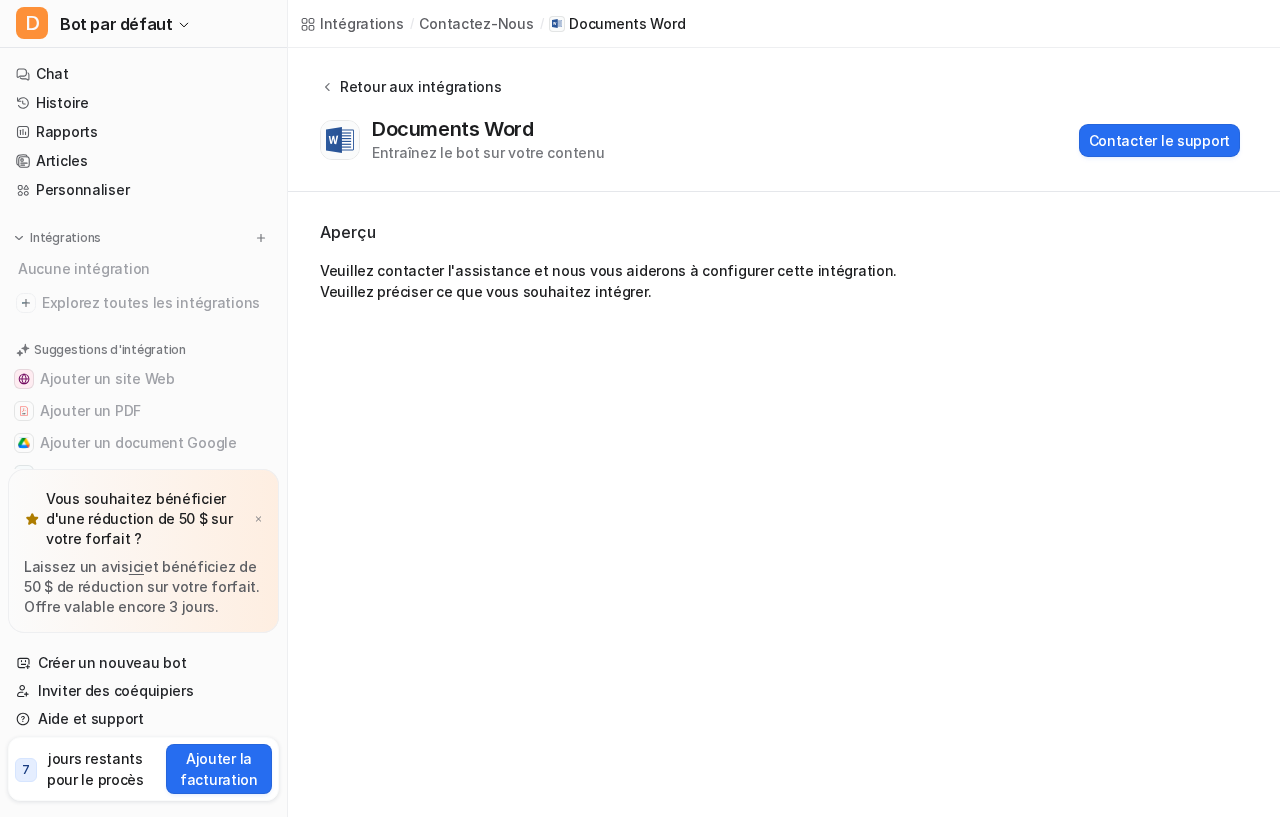scroll, scrollTop: 0, scrollLeft: 0, axis: both 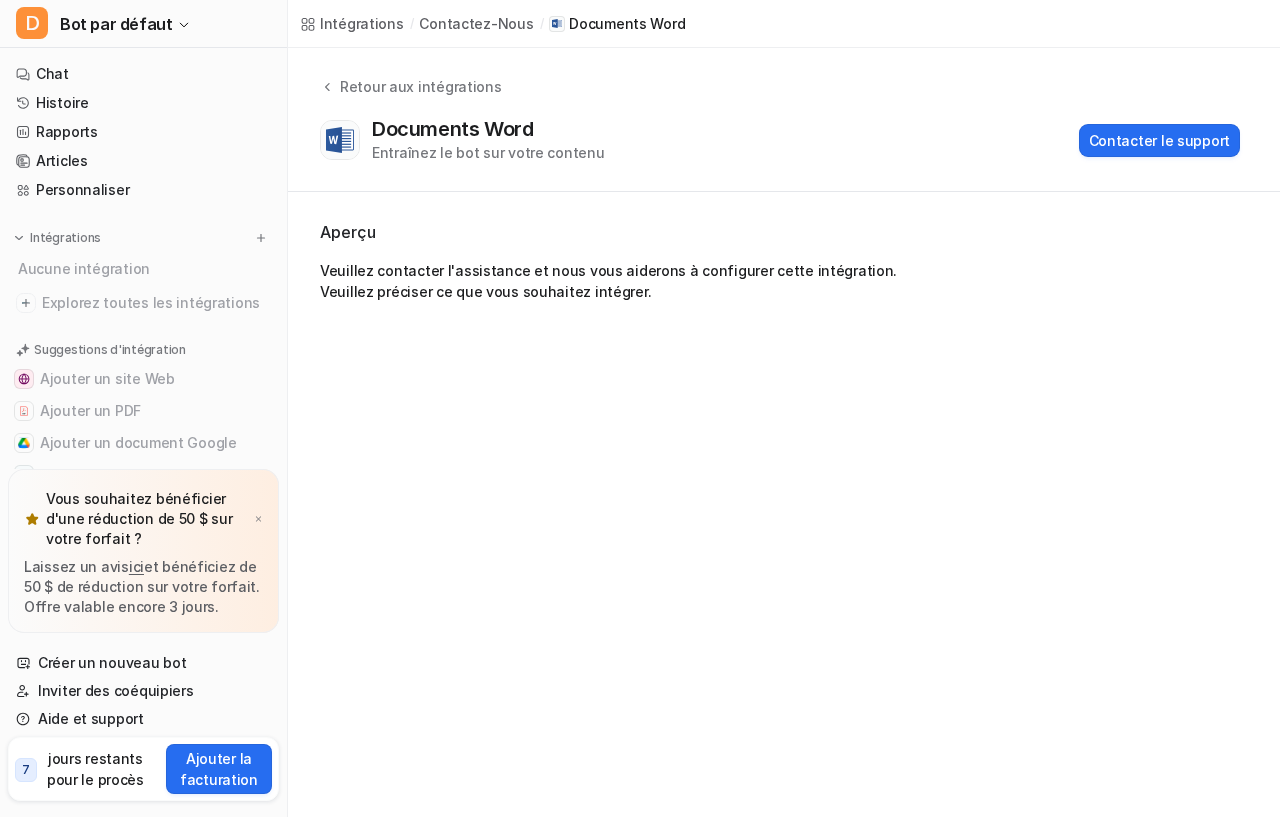 click on "Intégrations" at bounding box center [362, 23] 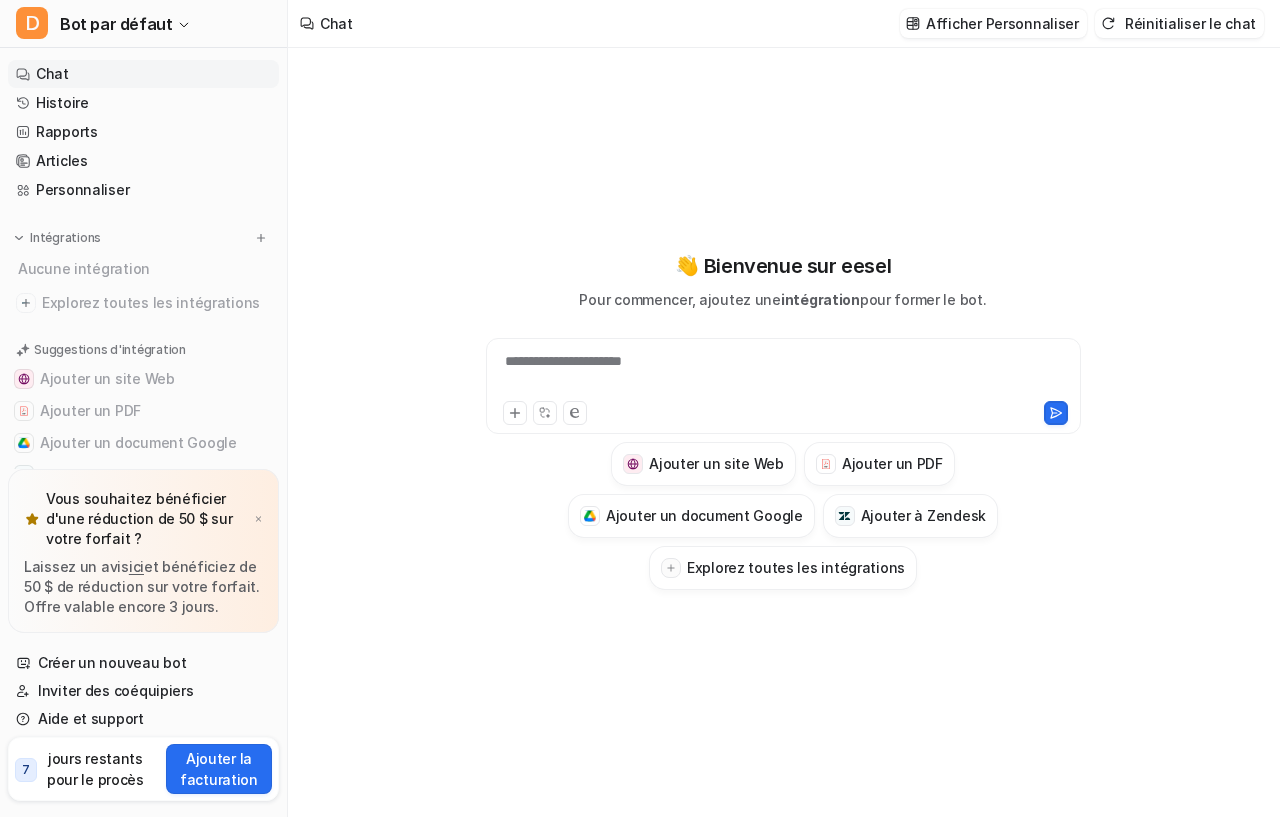 click on "**********" at bounding box center (563, 361) 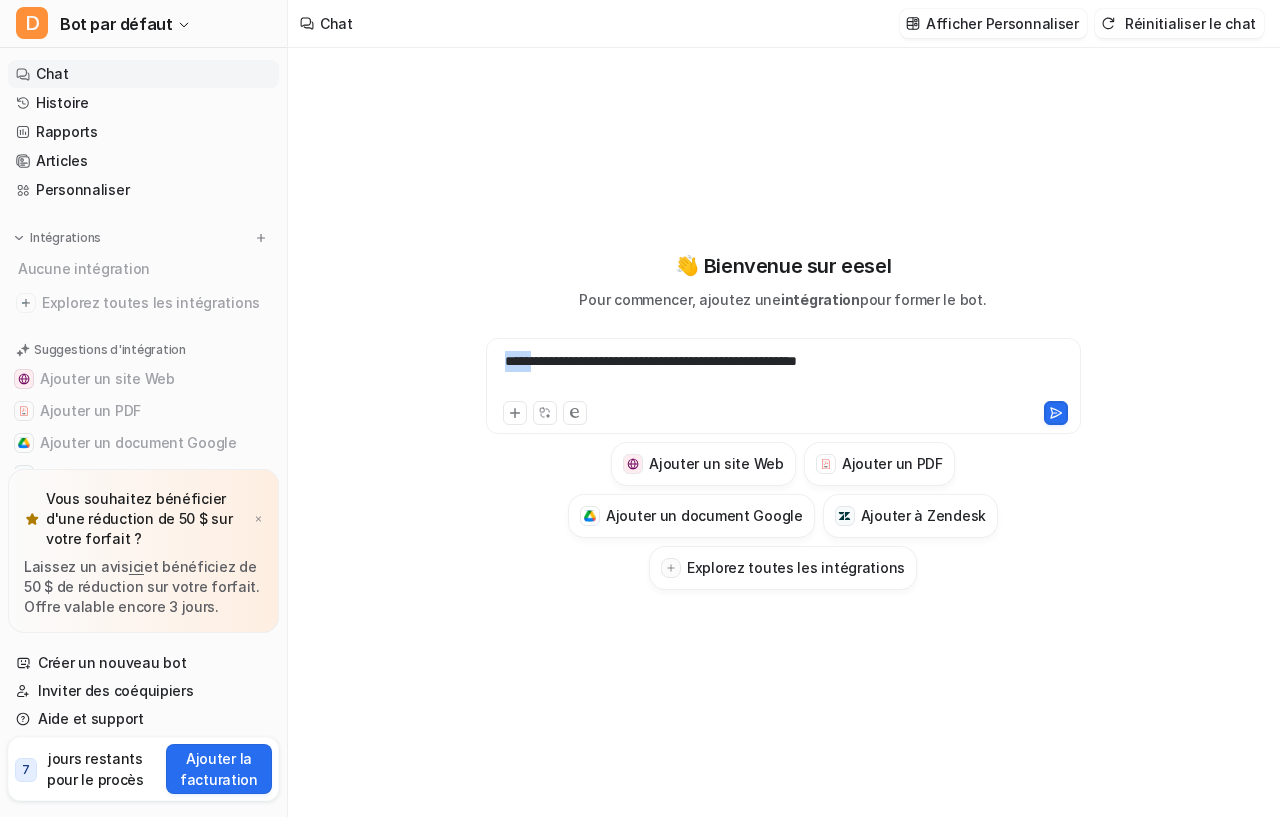drag, startPoint x: 548, startPoint y: 386, endPoint x: 413, endPoint y: 382, distance: 135.05925 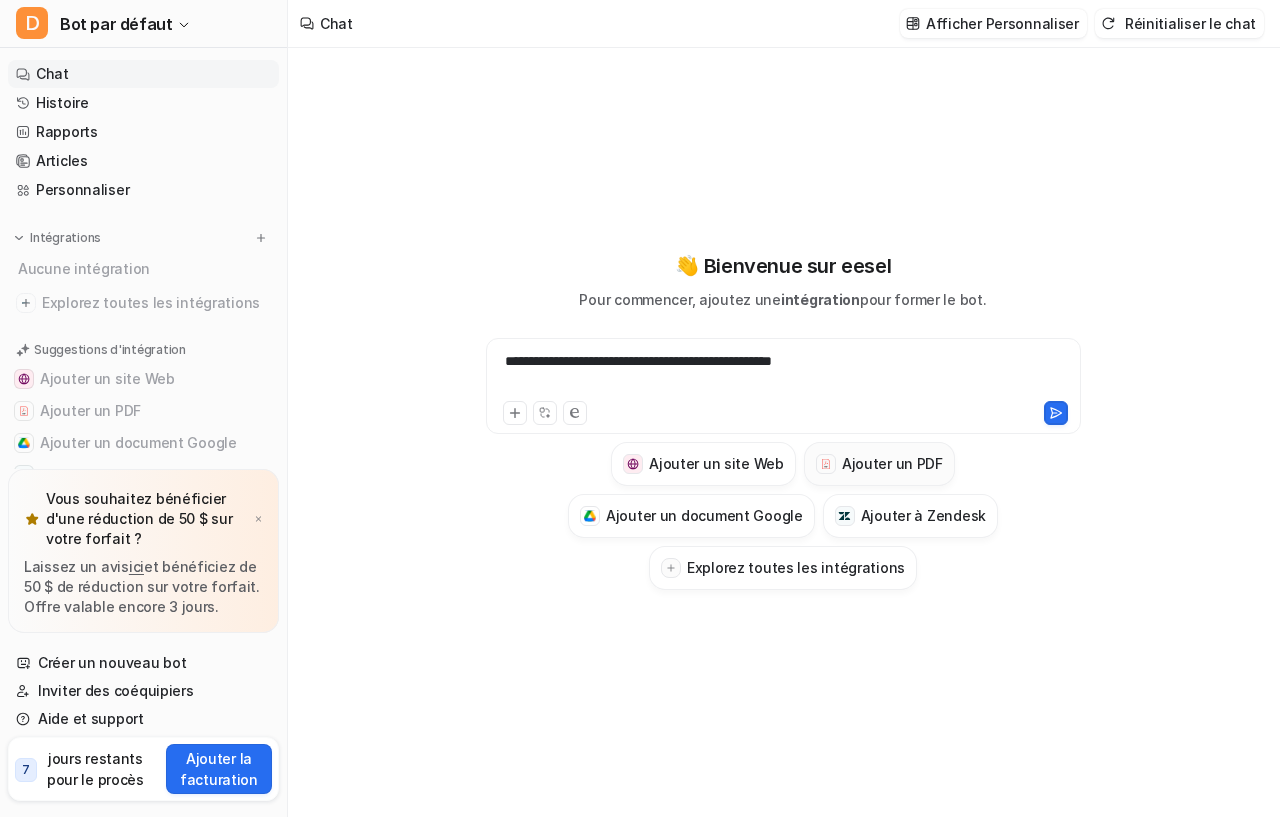 click on "Ajouter un PDF" at bounding box center [892, 463] 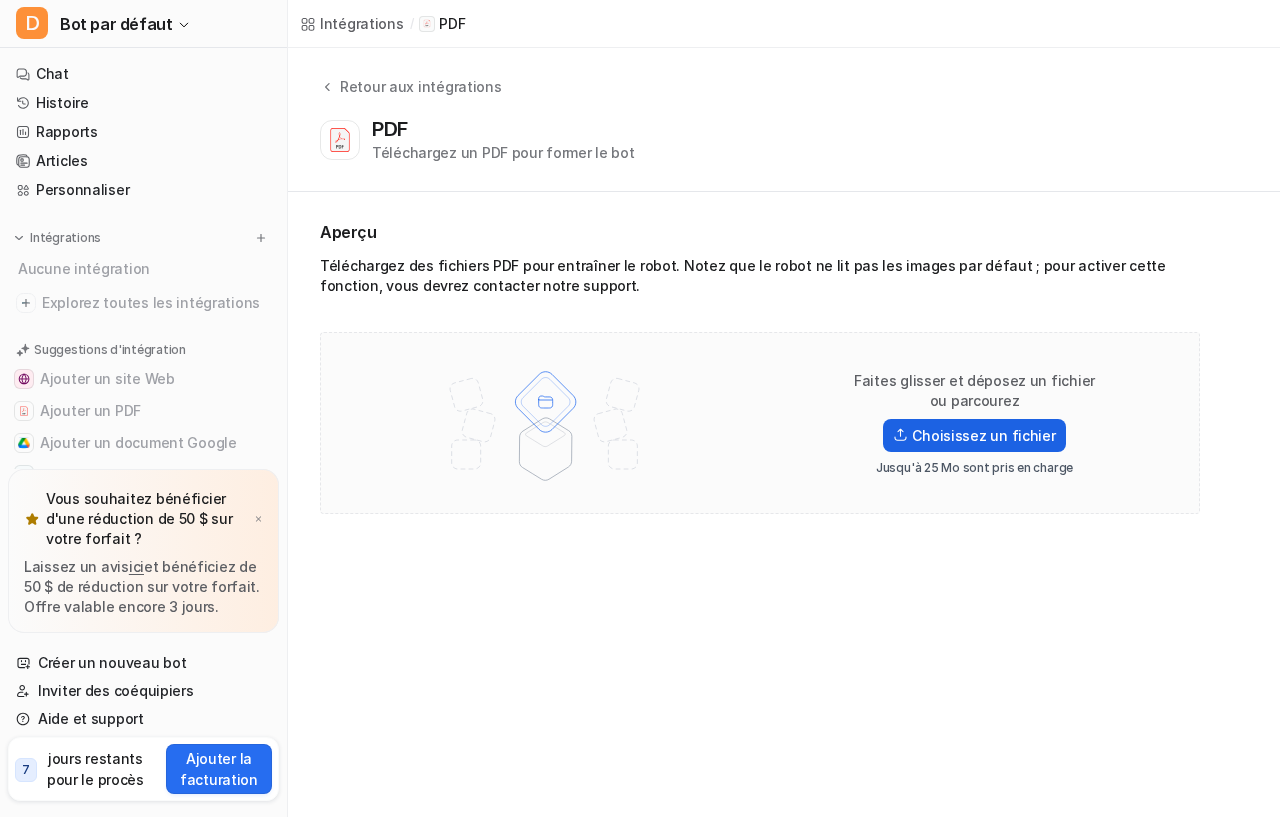 click on "Choisissez un fichier" at bounding box center (983, 435) 